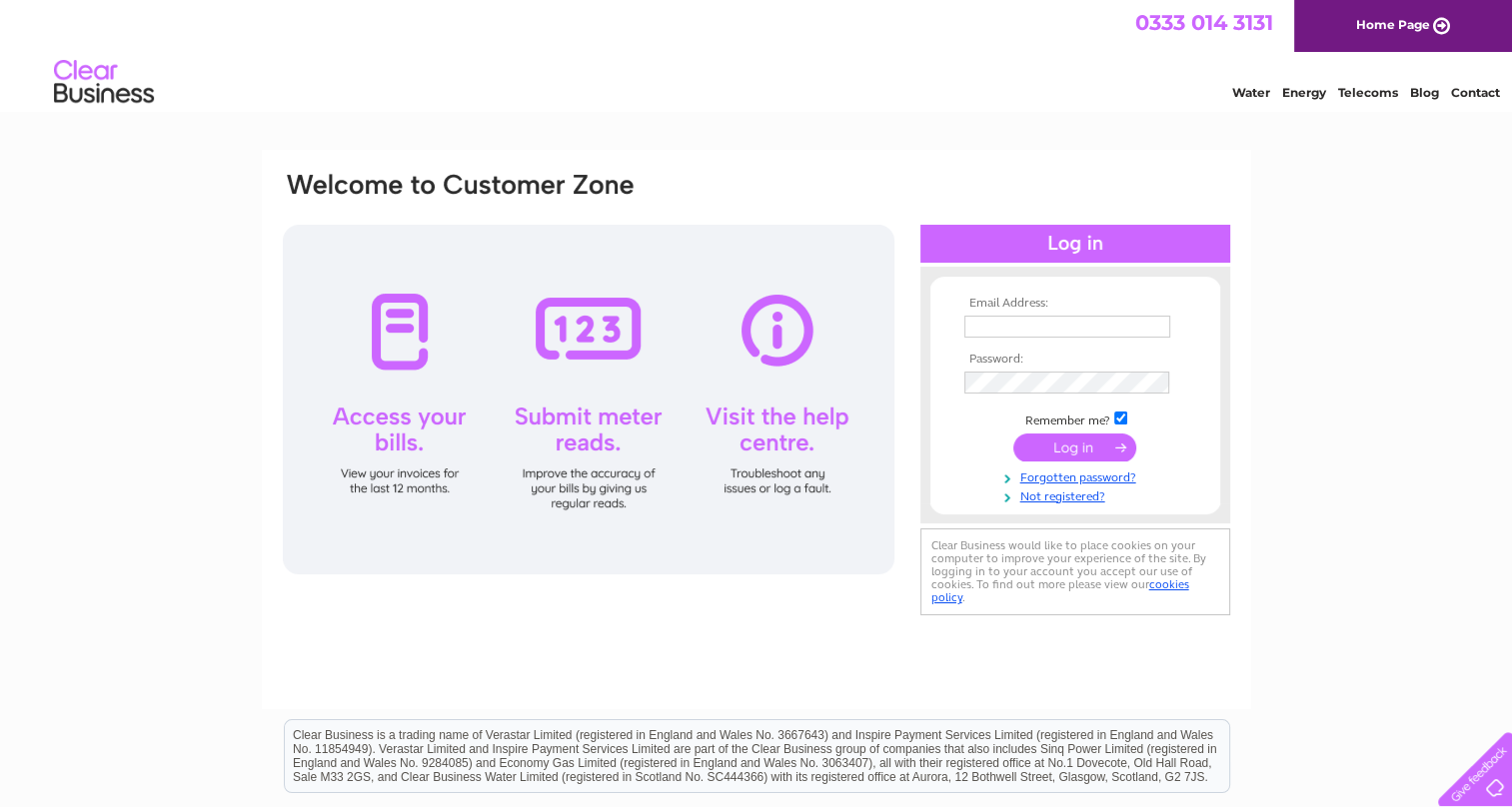 scroll, scrollTop: 0, scrollLeft: 0, axis: both 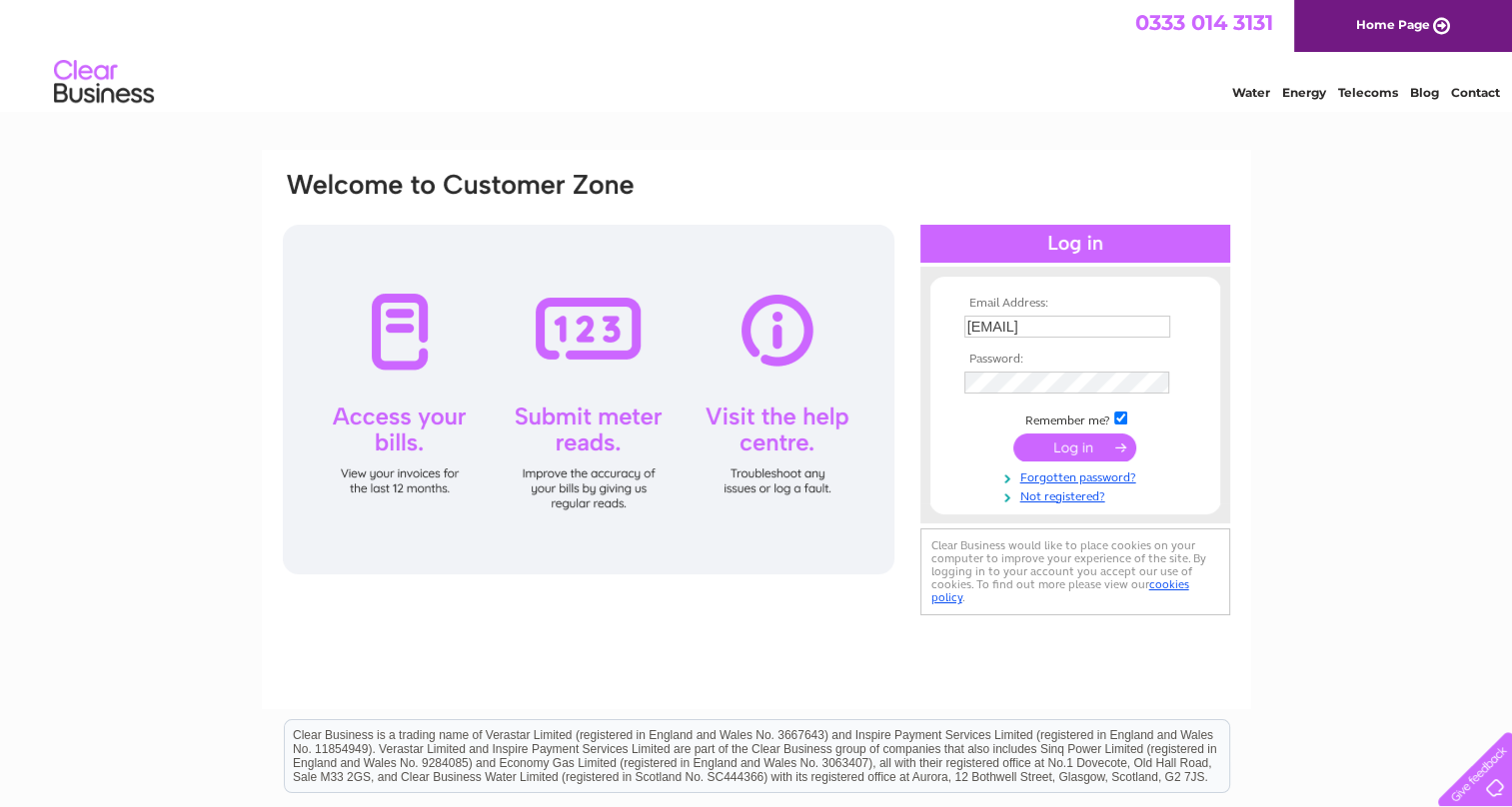 click at bounding box center (1074, 447) 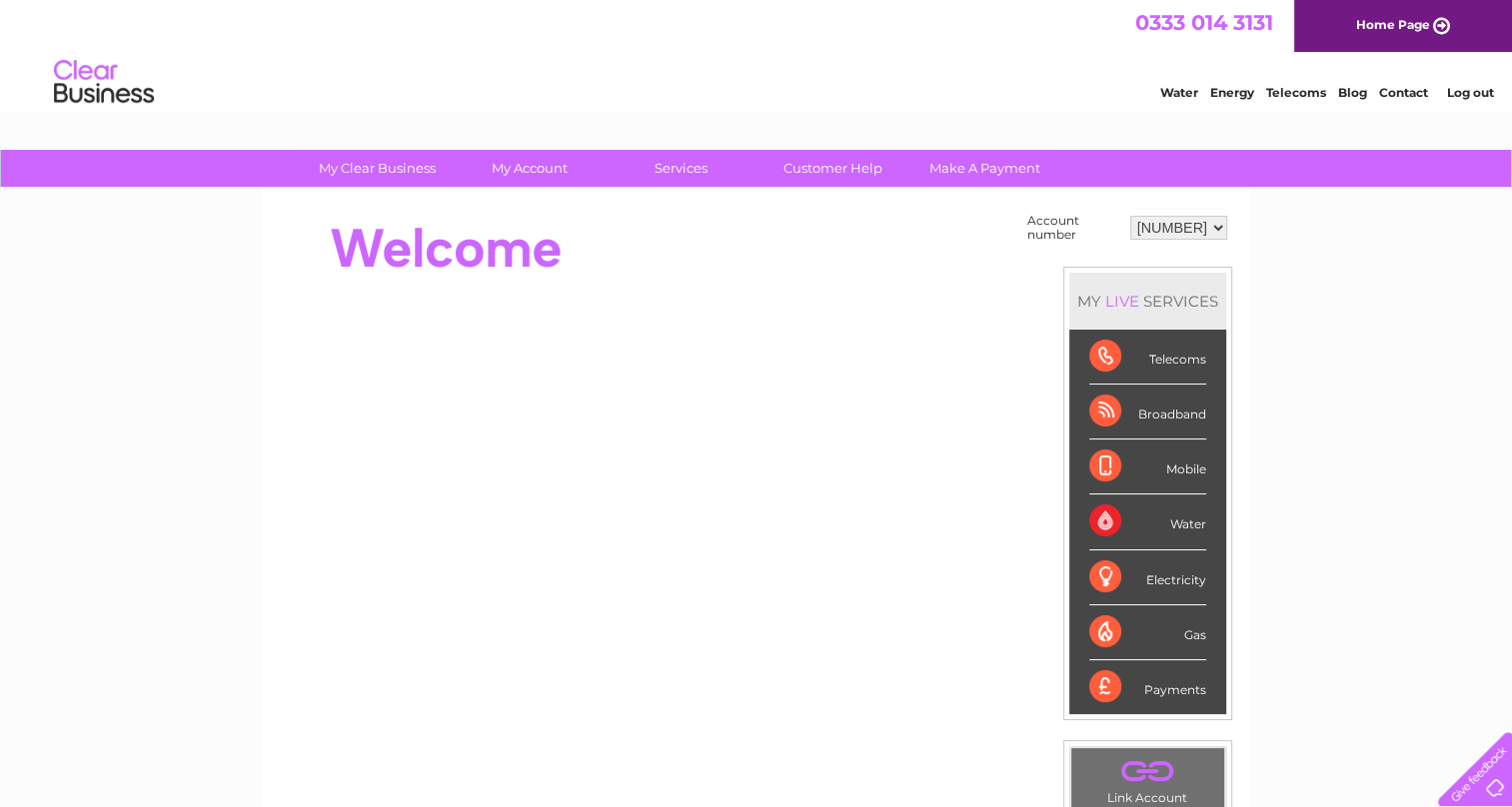 scroll, scrollTop: 0, scrollLeft: 0, axis: both 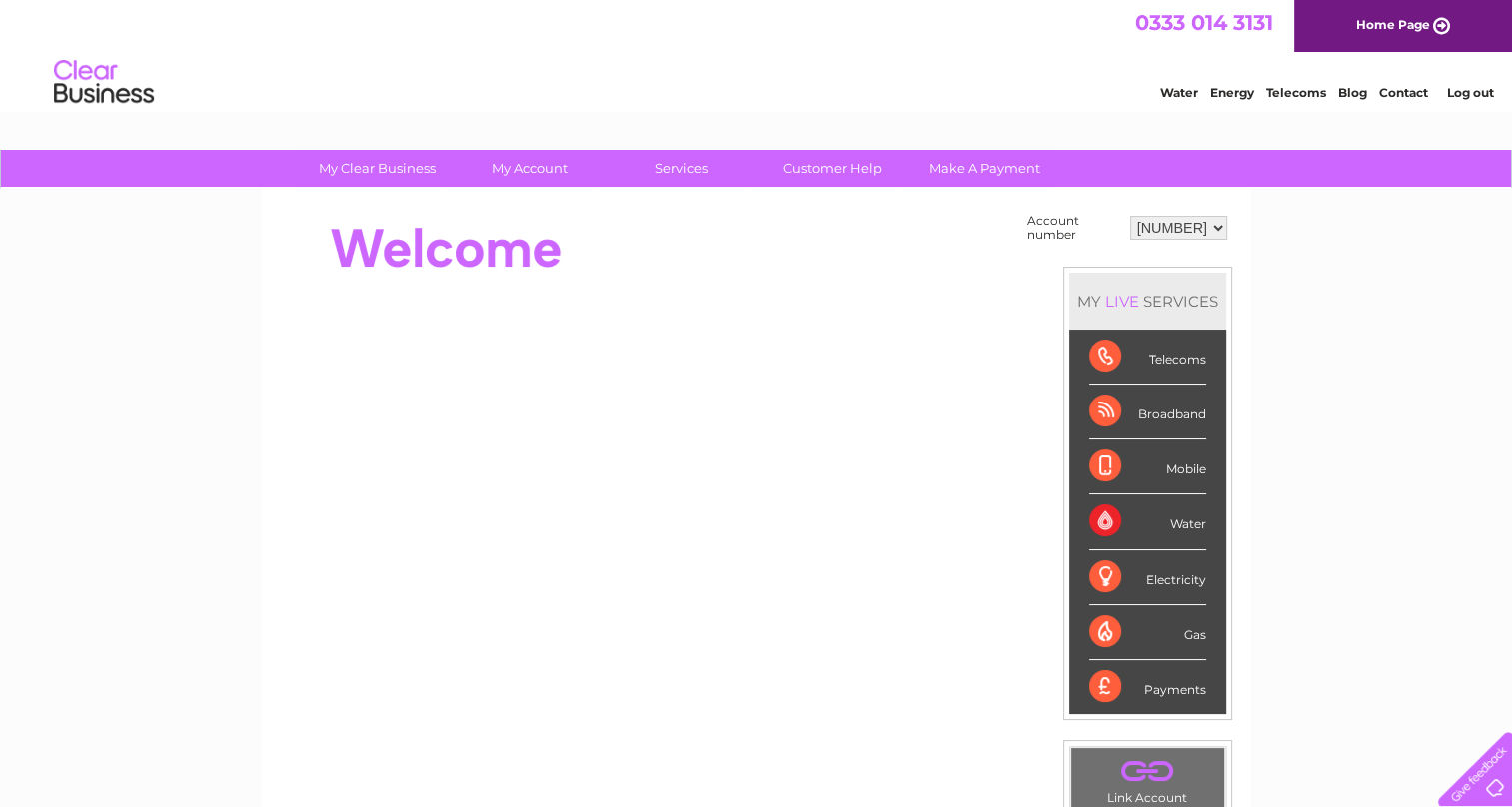 click on "953378
966365" at bounding box center [1178, 228] 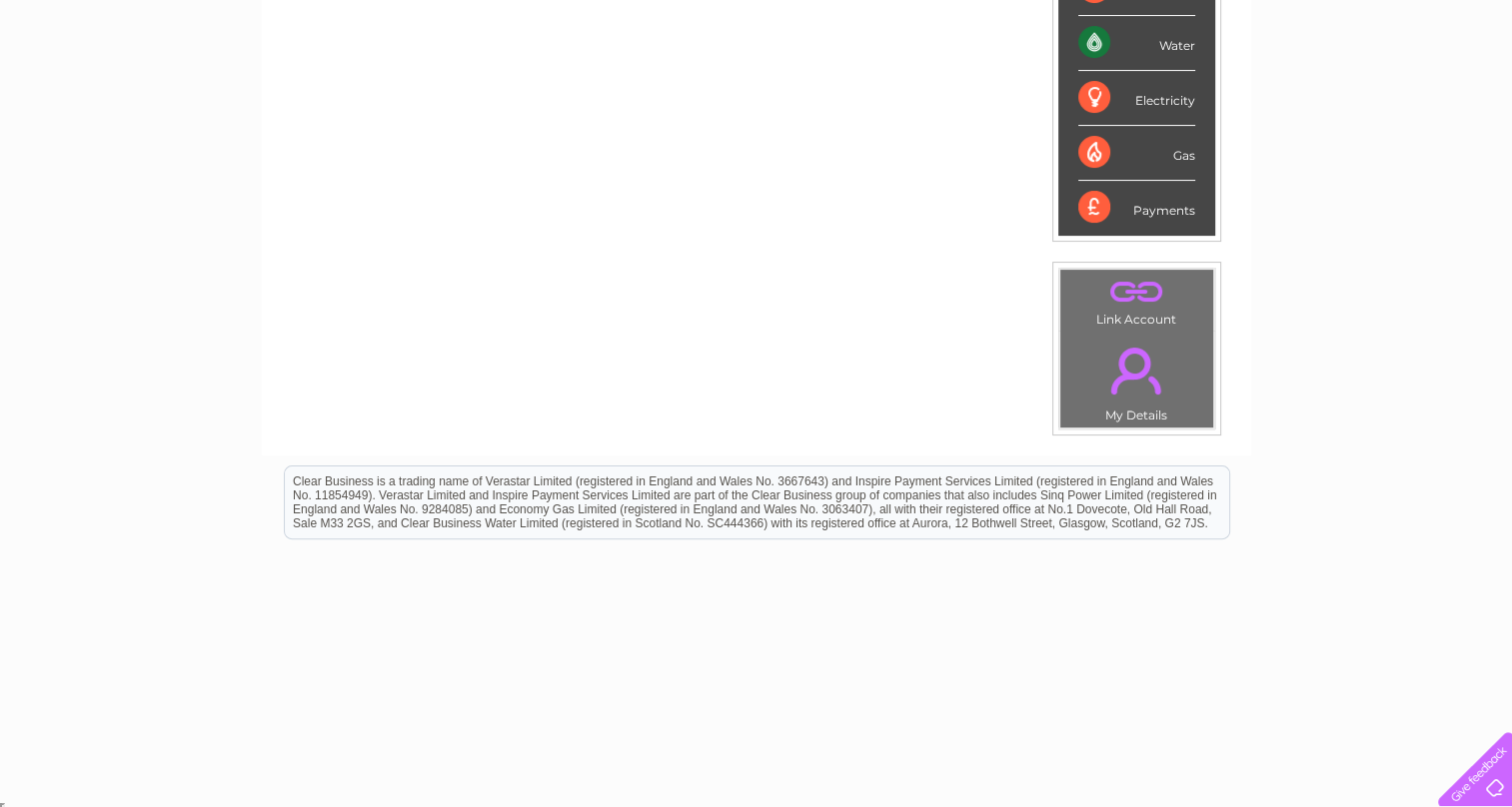 scroll, scrollTop: 0, scrollLeft: 0, axis: both 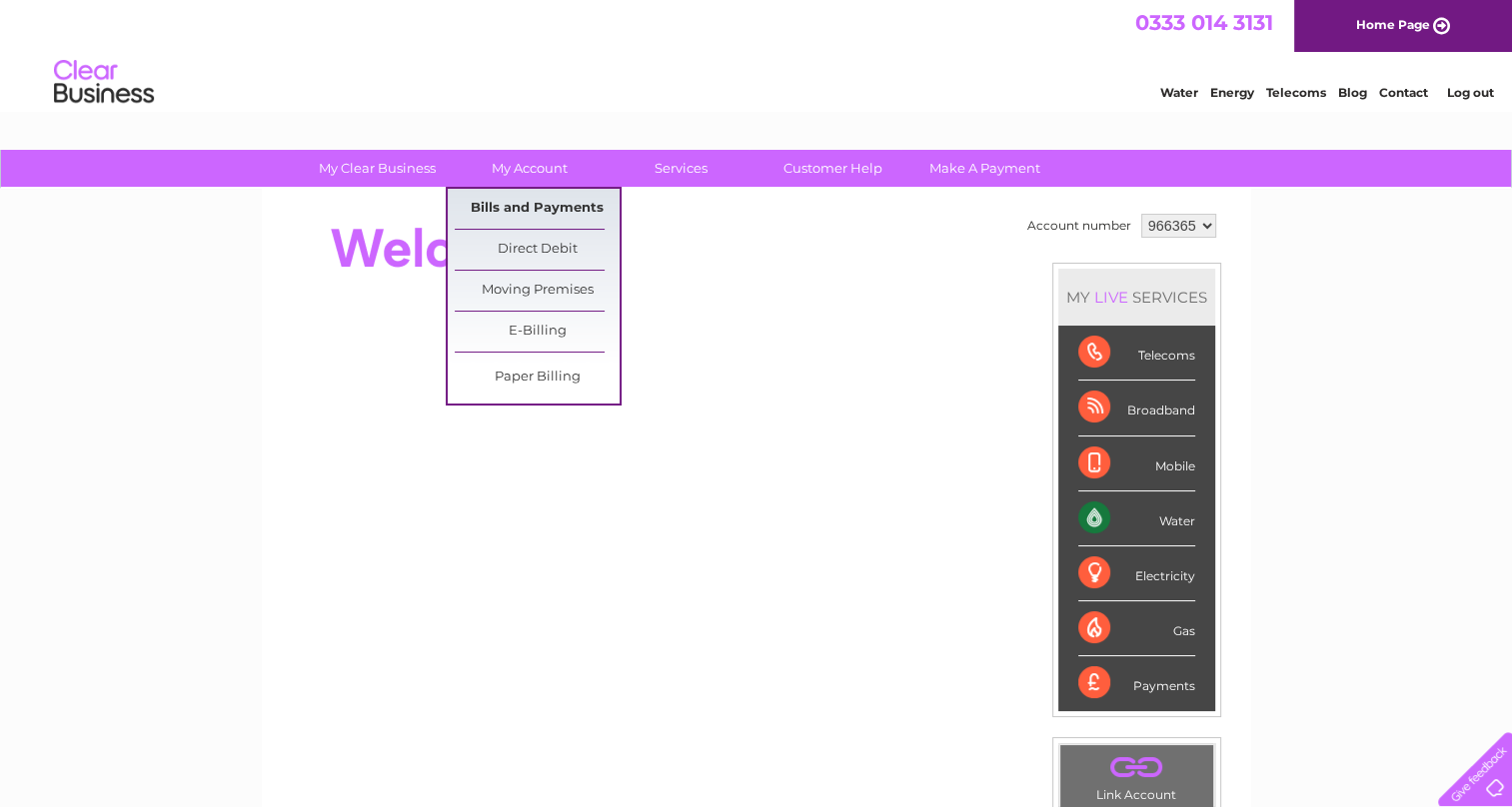 click on "Bills and Payments" at bounding box center (537, 209) 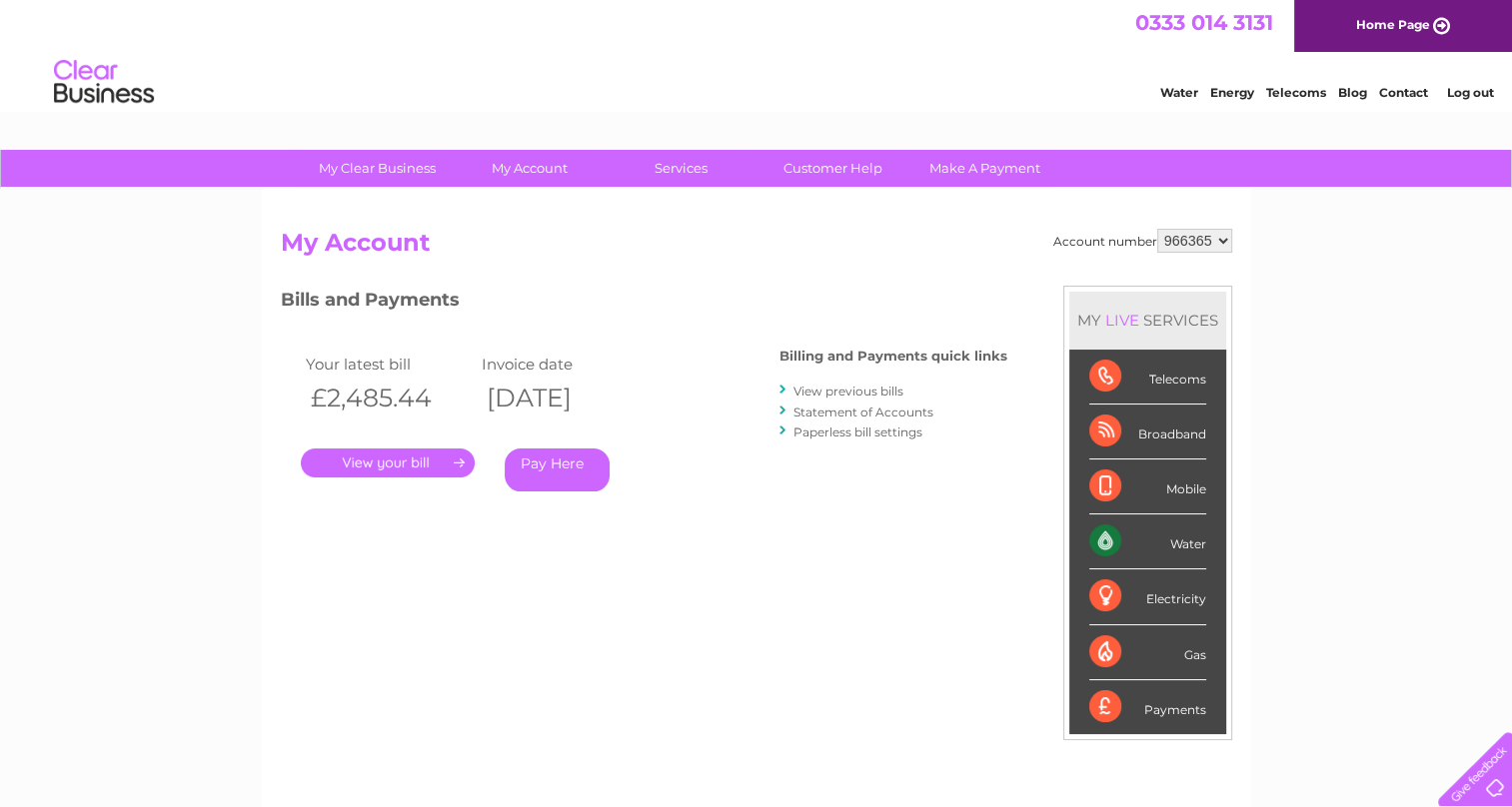 scroll, scrollTop: 0, scrollLeft: 0, axis: both 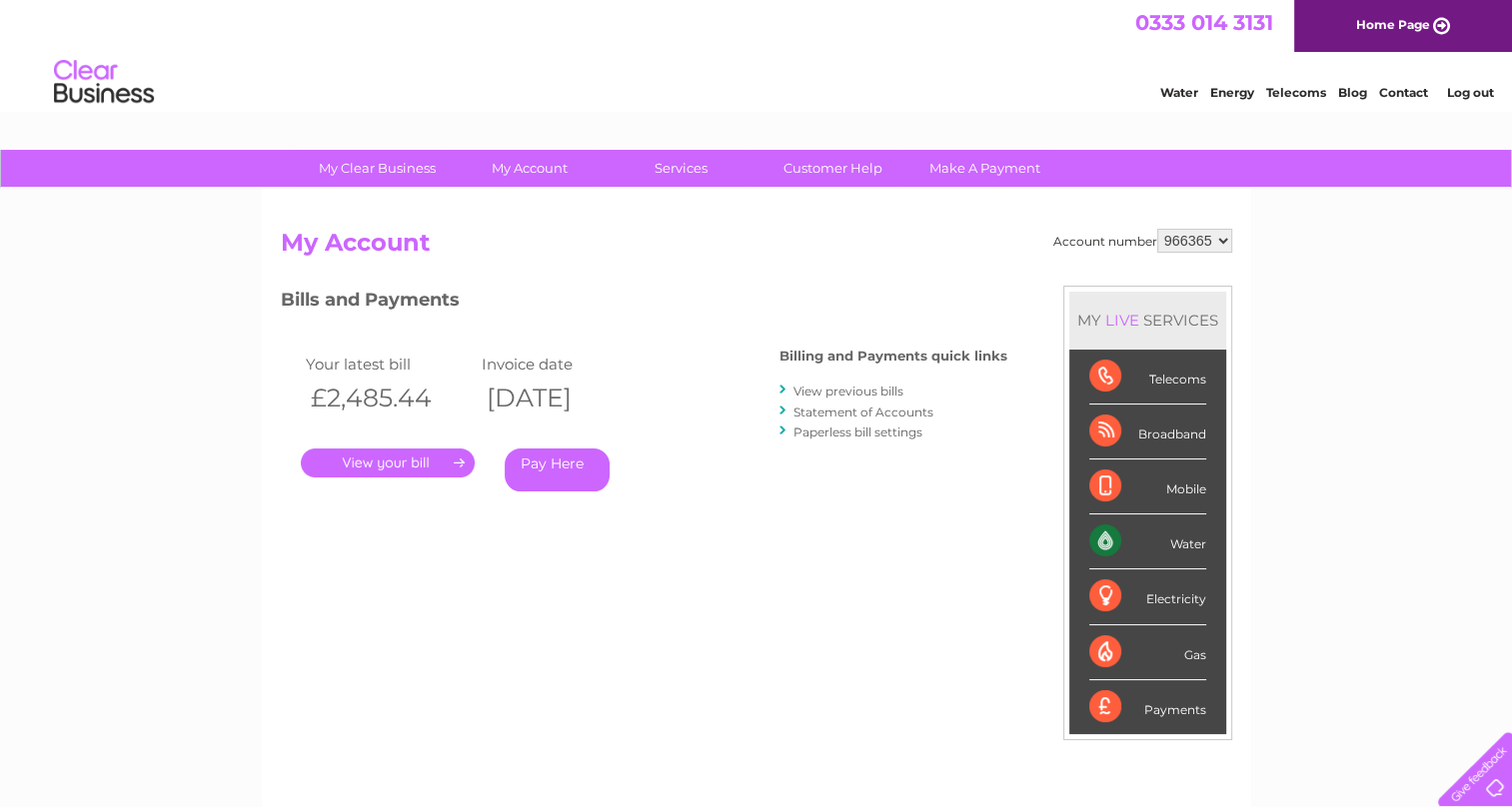 click on "." at bounding box center (388, 462) 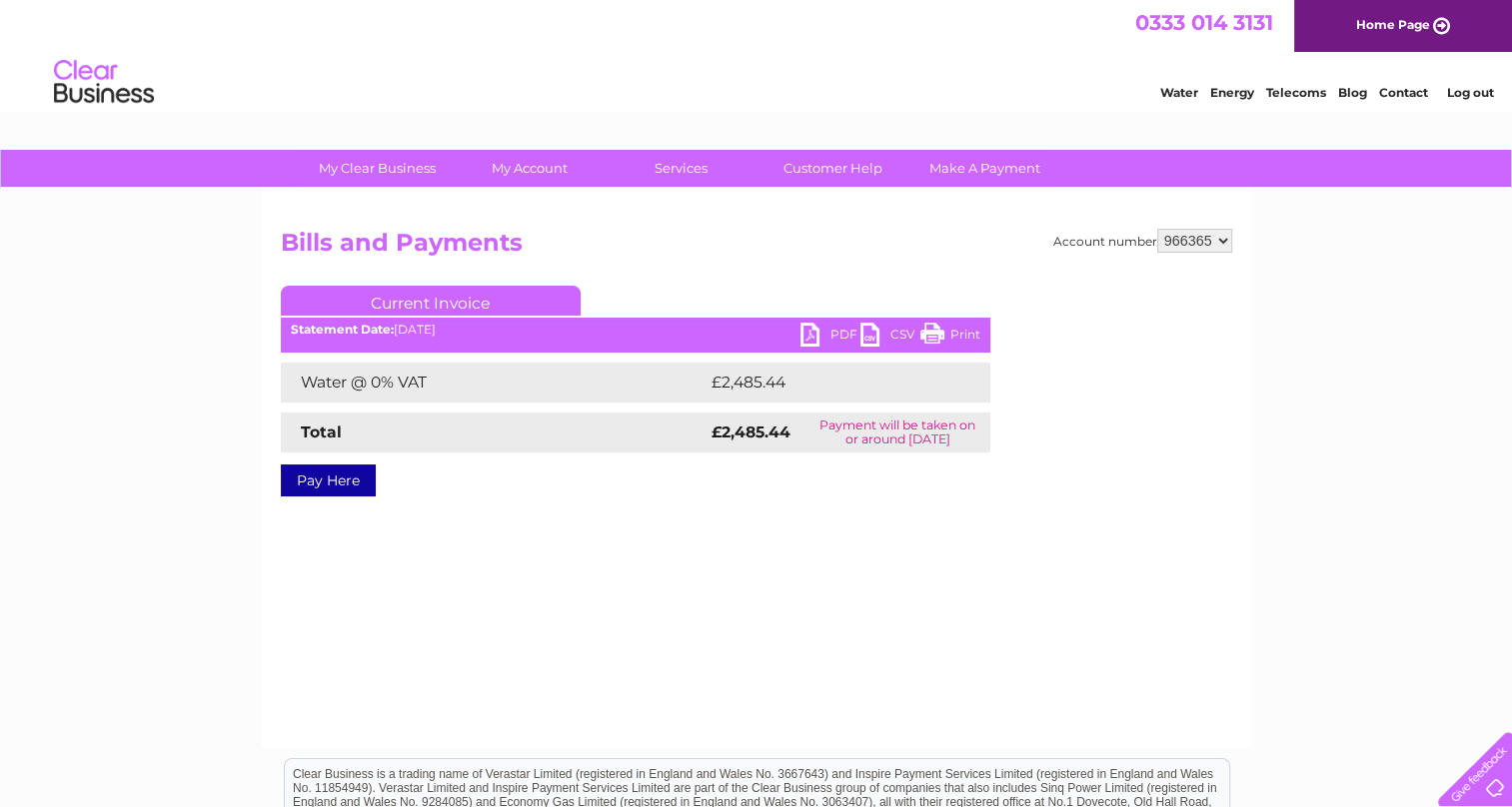 scroll, scrollTop: 0, scrollLeft: 0, axis: both 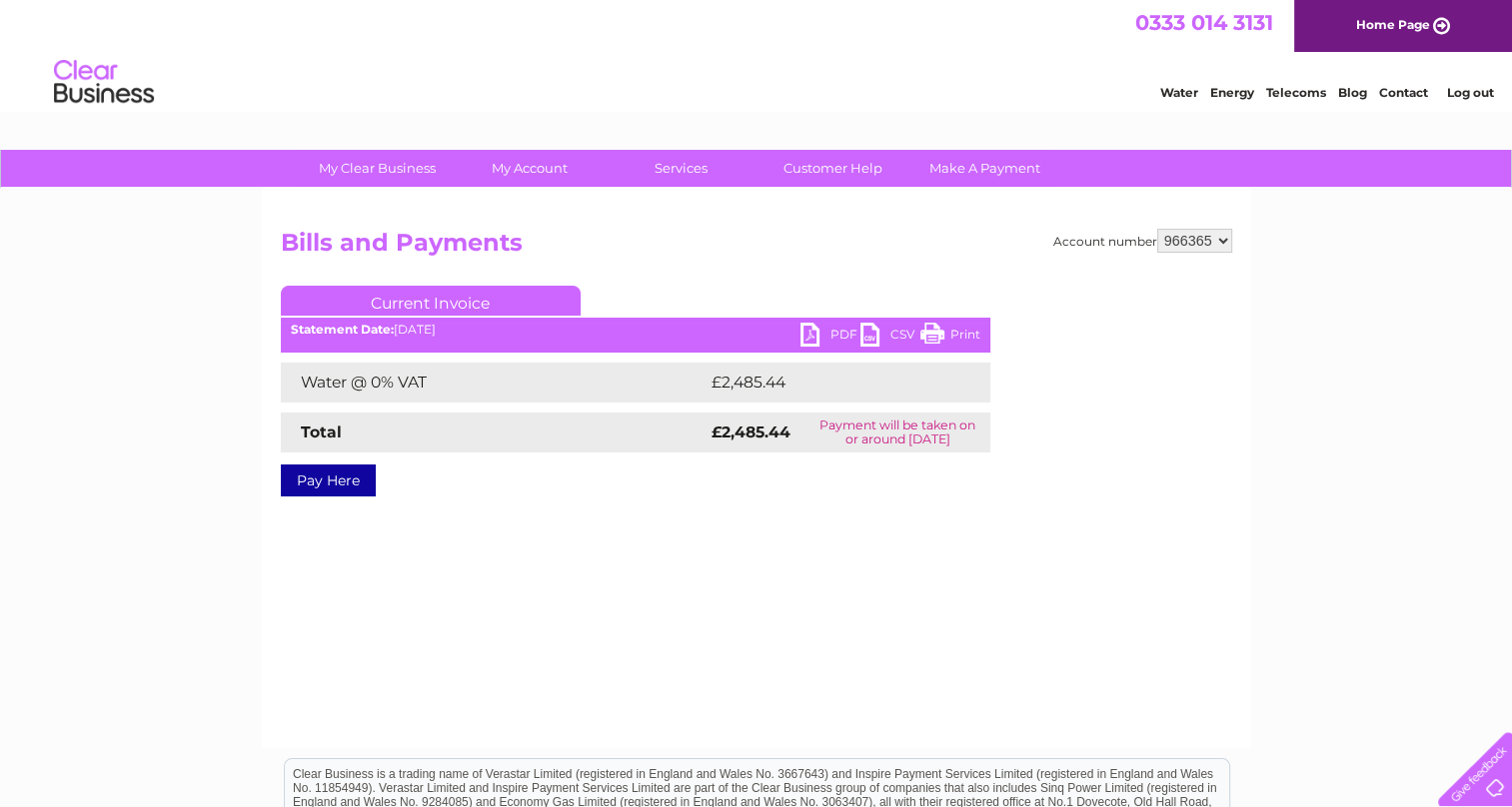 click on "PDF" at bounding box center (830, 337) 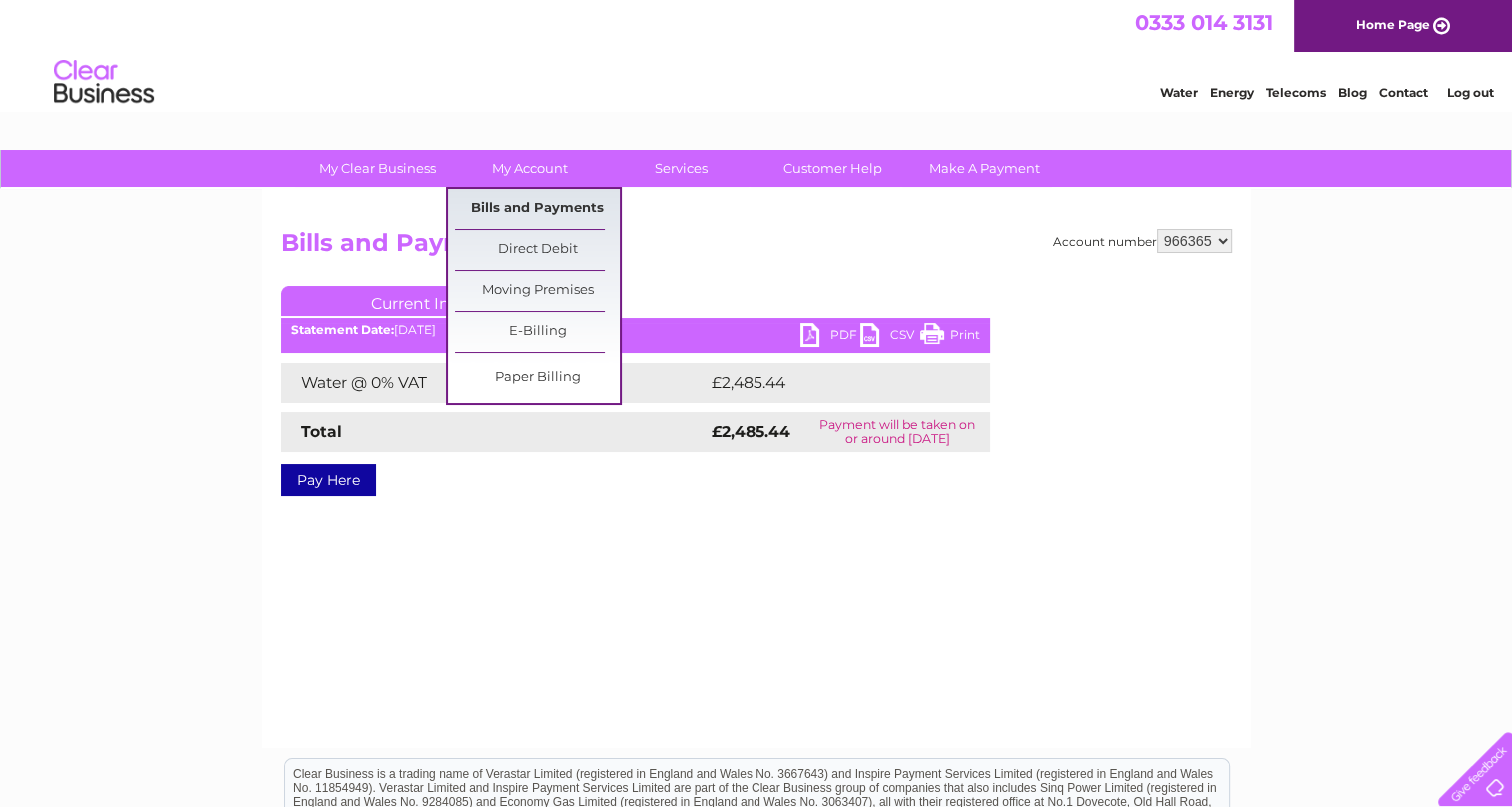 click on "Bills and Payments" at bounding box center (537, 209) 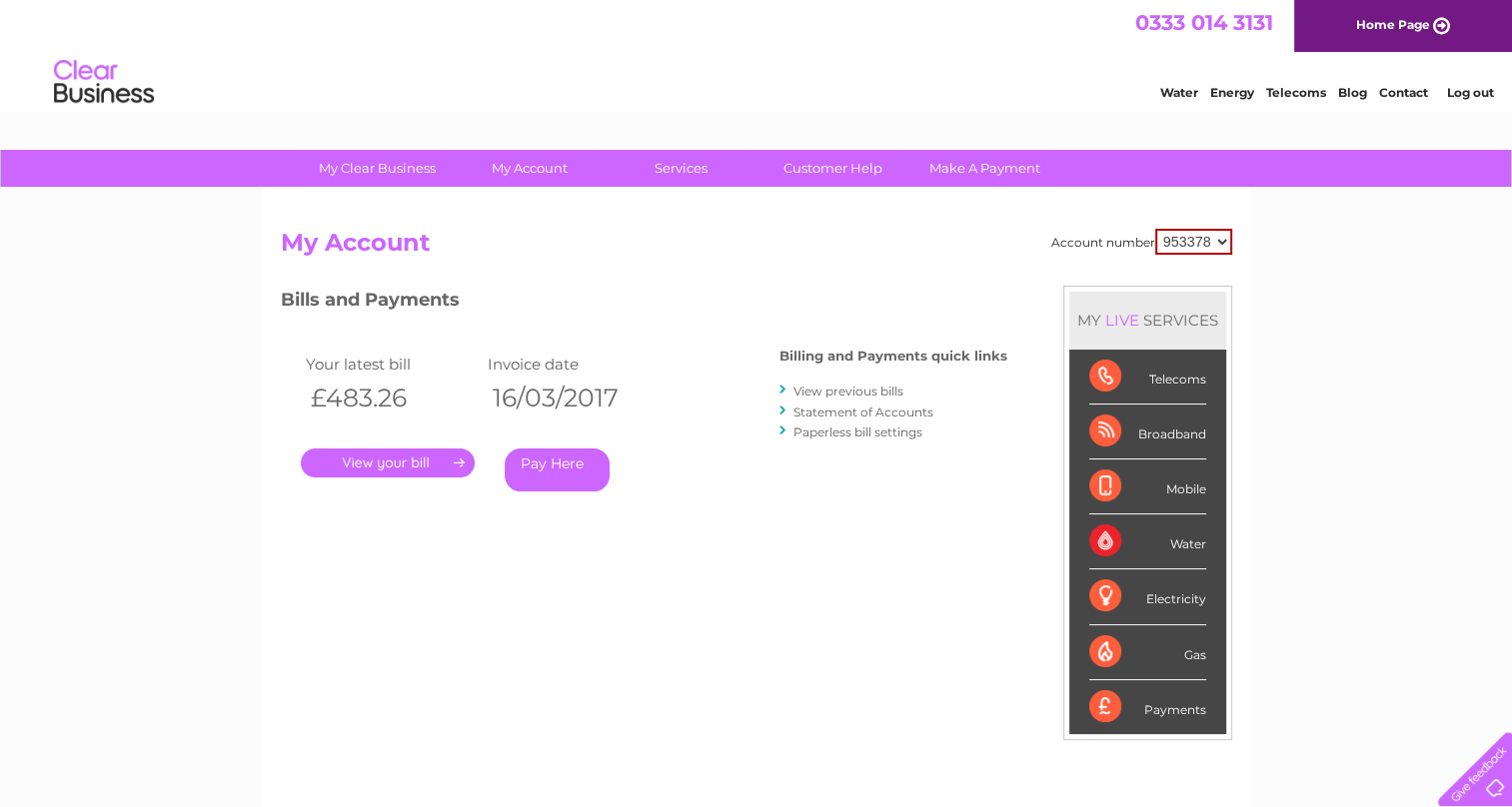 scroll, scrollTop: 0, scrollLeft: 0, axis: both 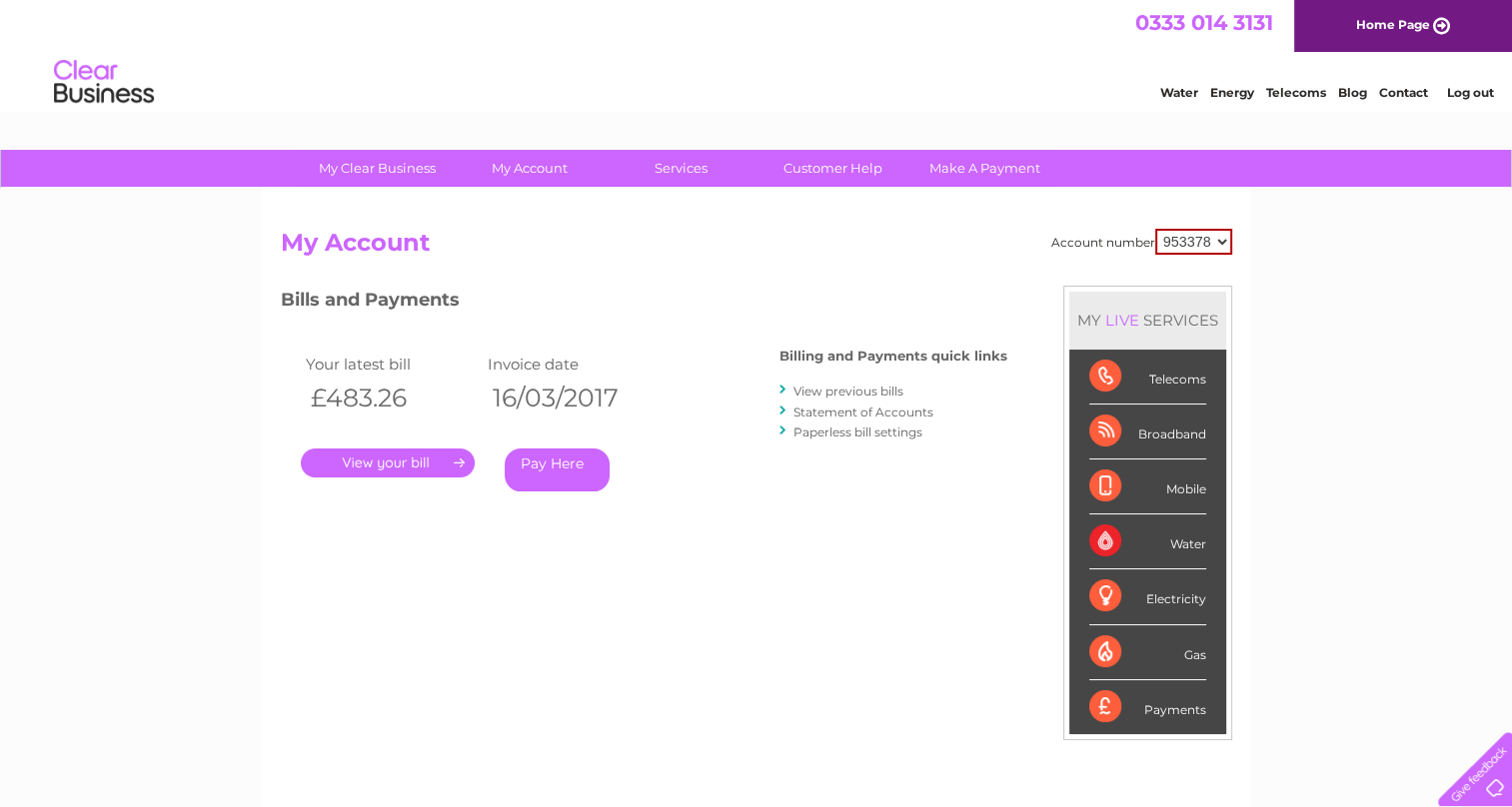 click on "View previous bills" at bounding box center [848, 391] 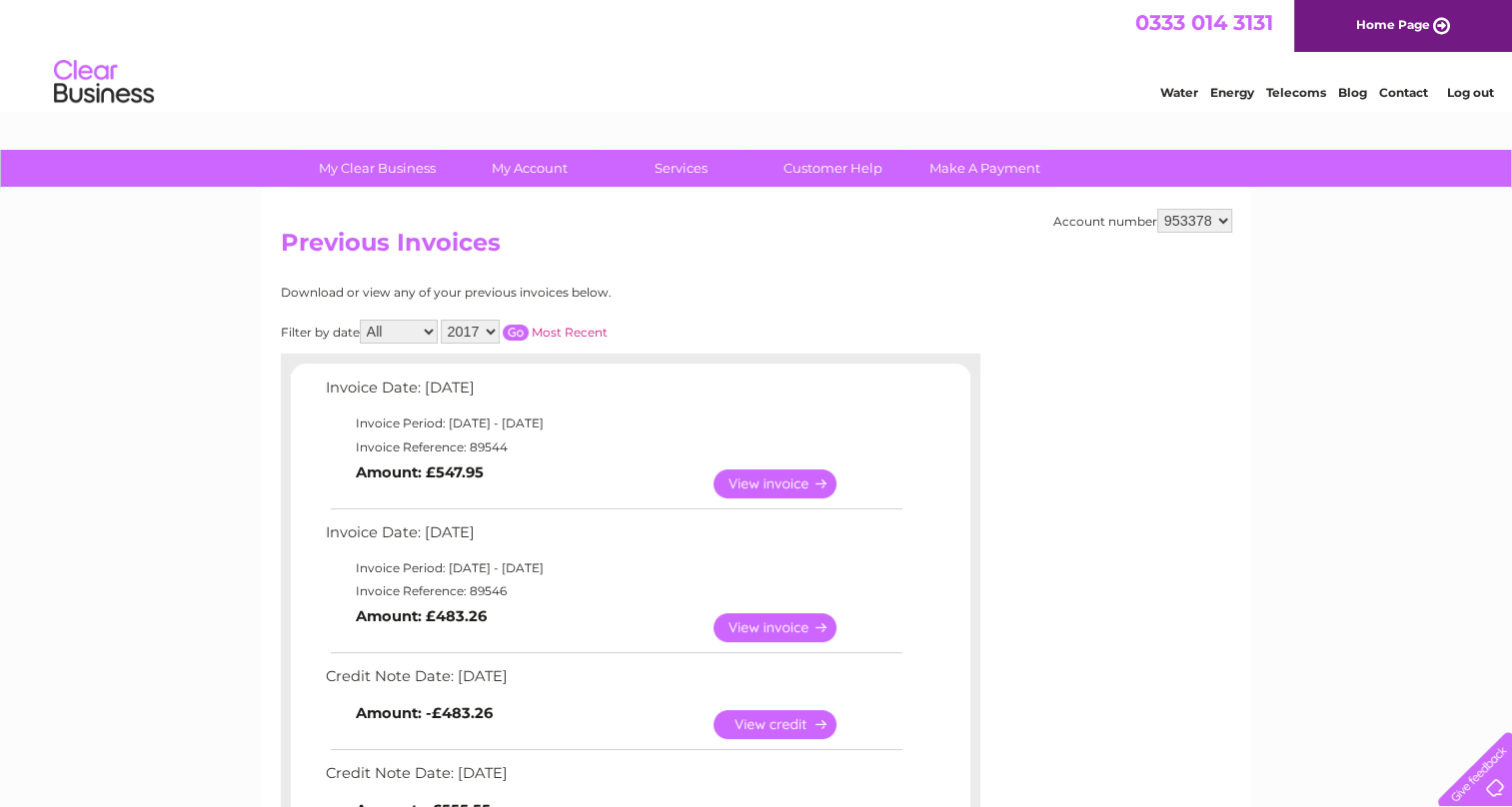 scroll, scrollTop: 0, scrollLeft: 0, axis: both 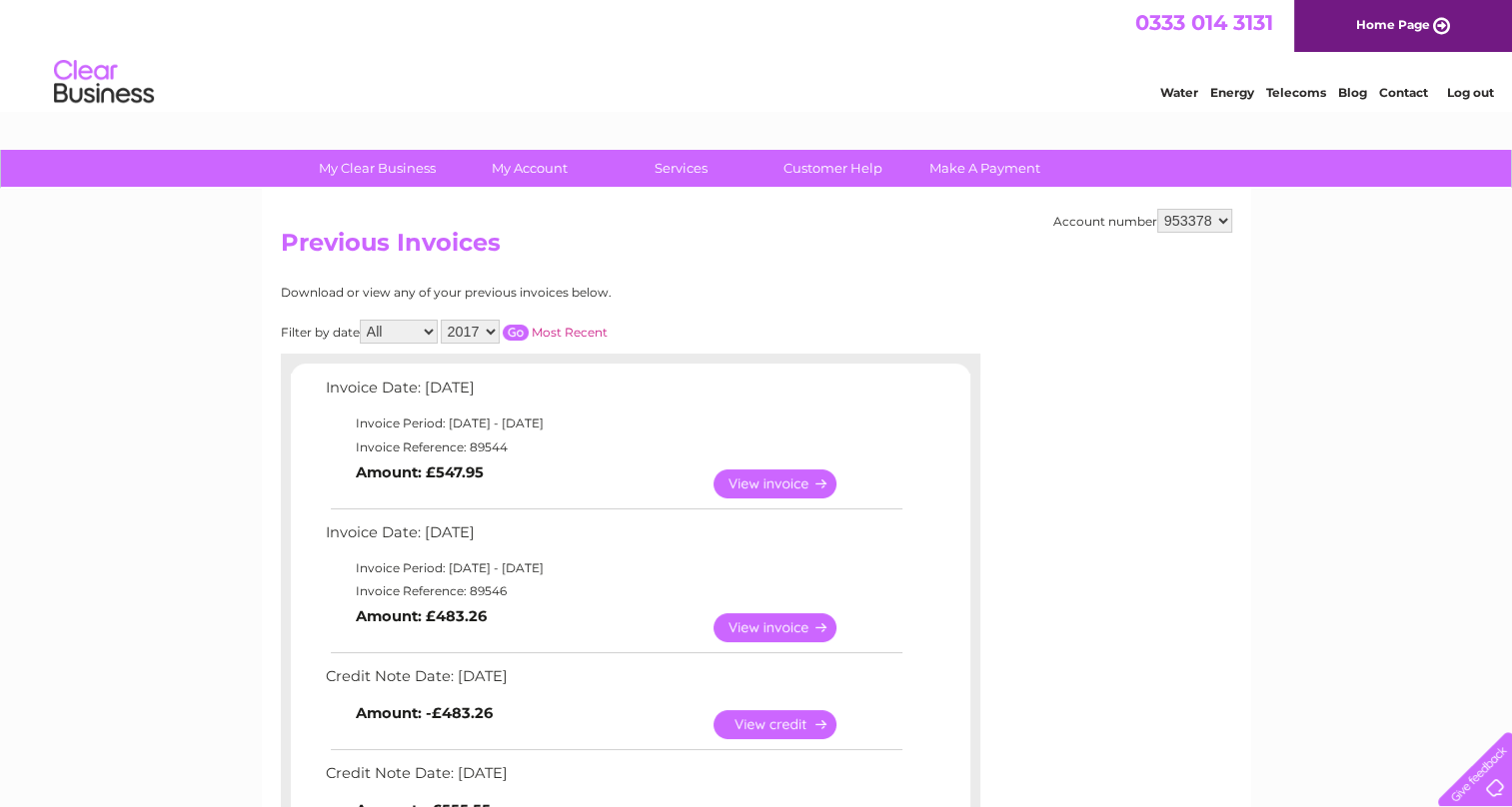 click on "953378
966365" at bounding box center [1194, 221] 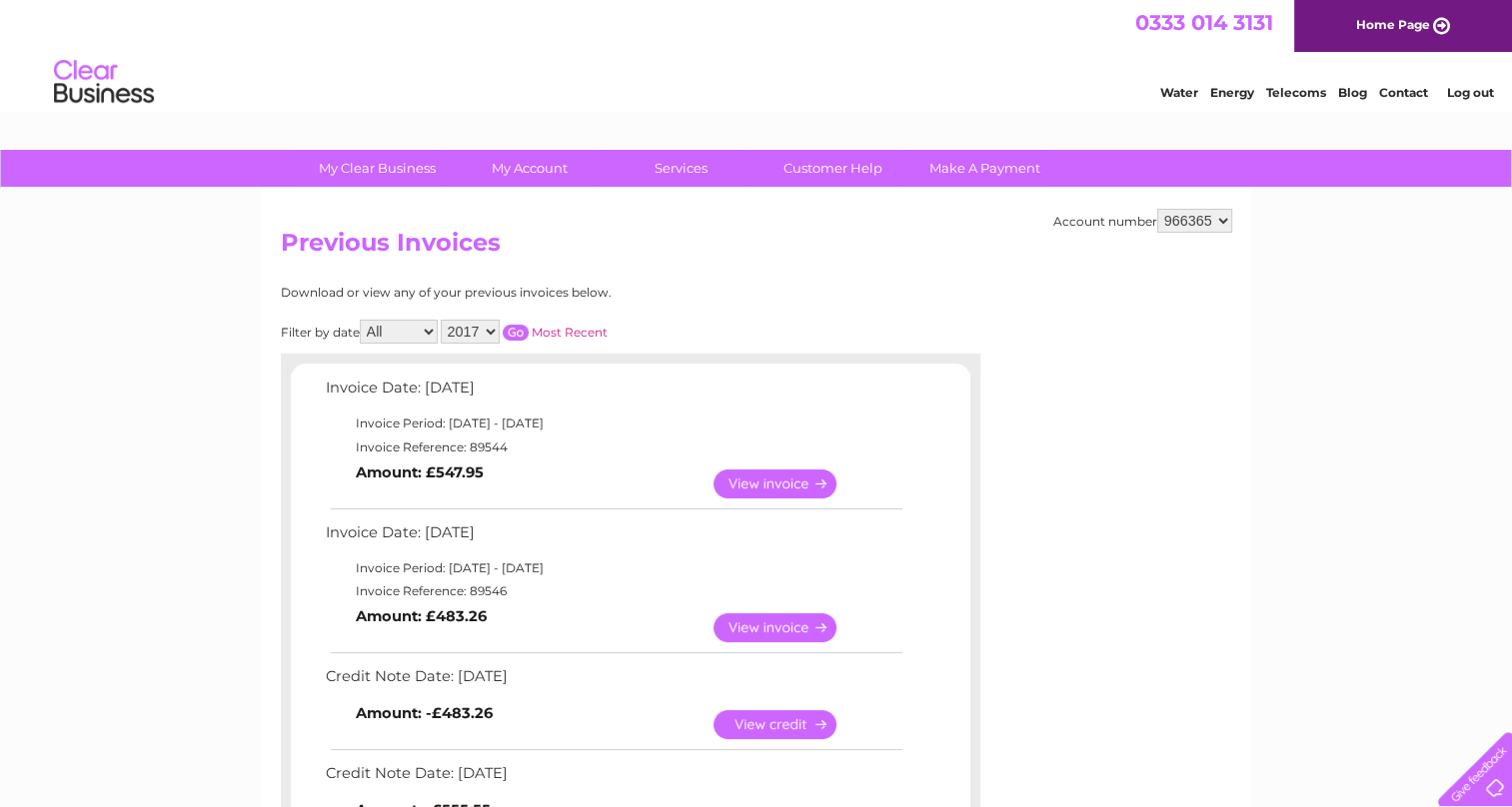 click on "953378
966365" at bounding box center [1194, 221] 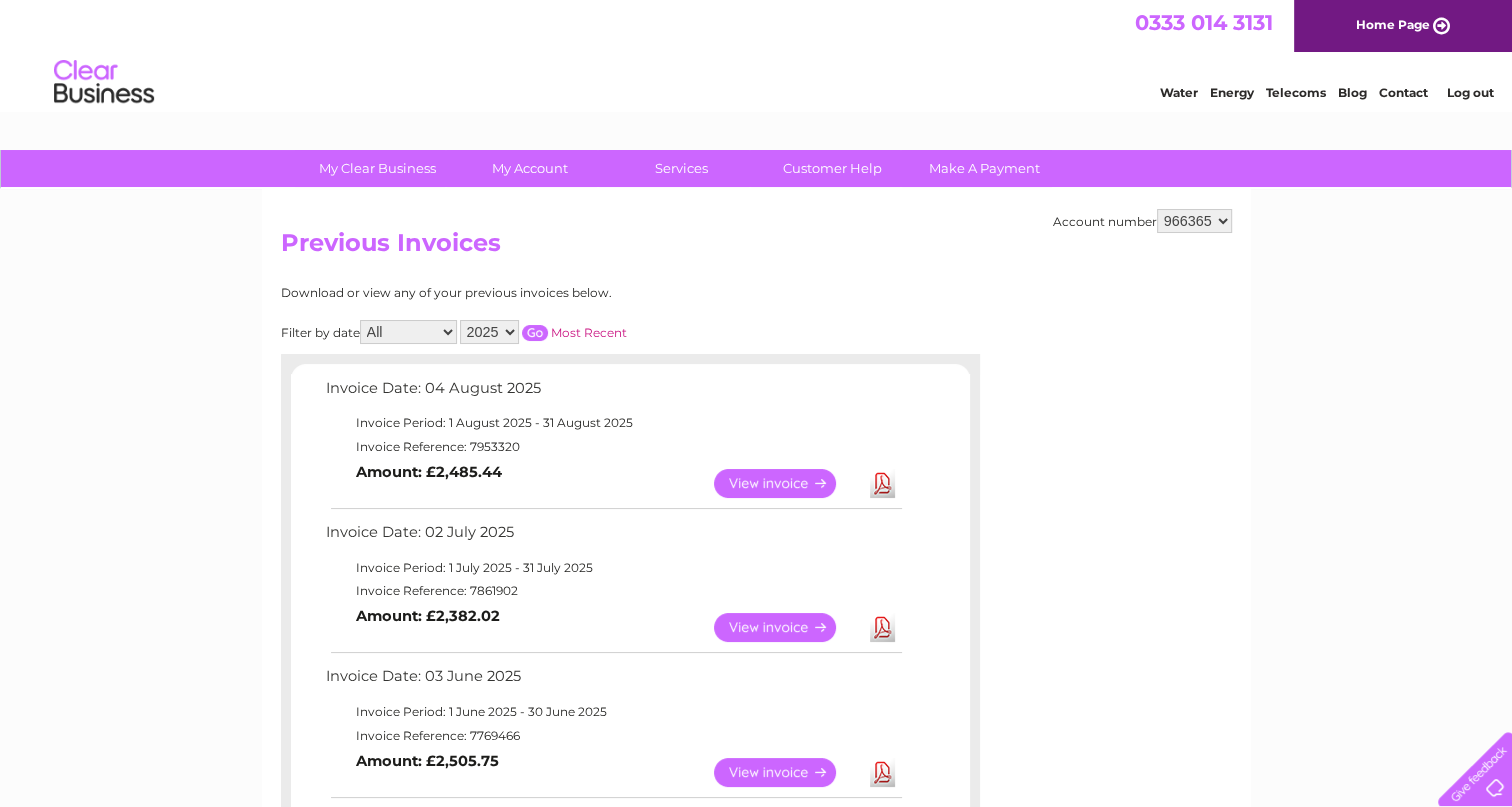 scroll, scrollTop: 0, scrollLeft: 0, axis: both 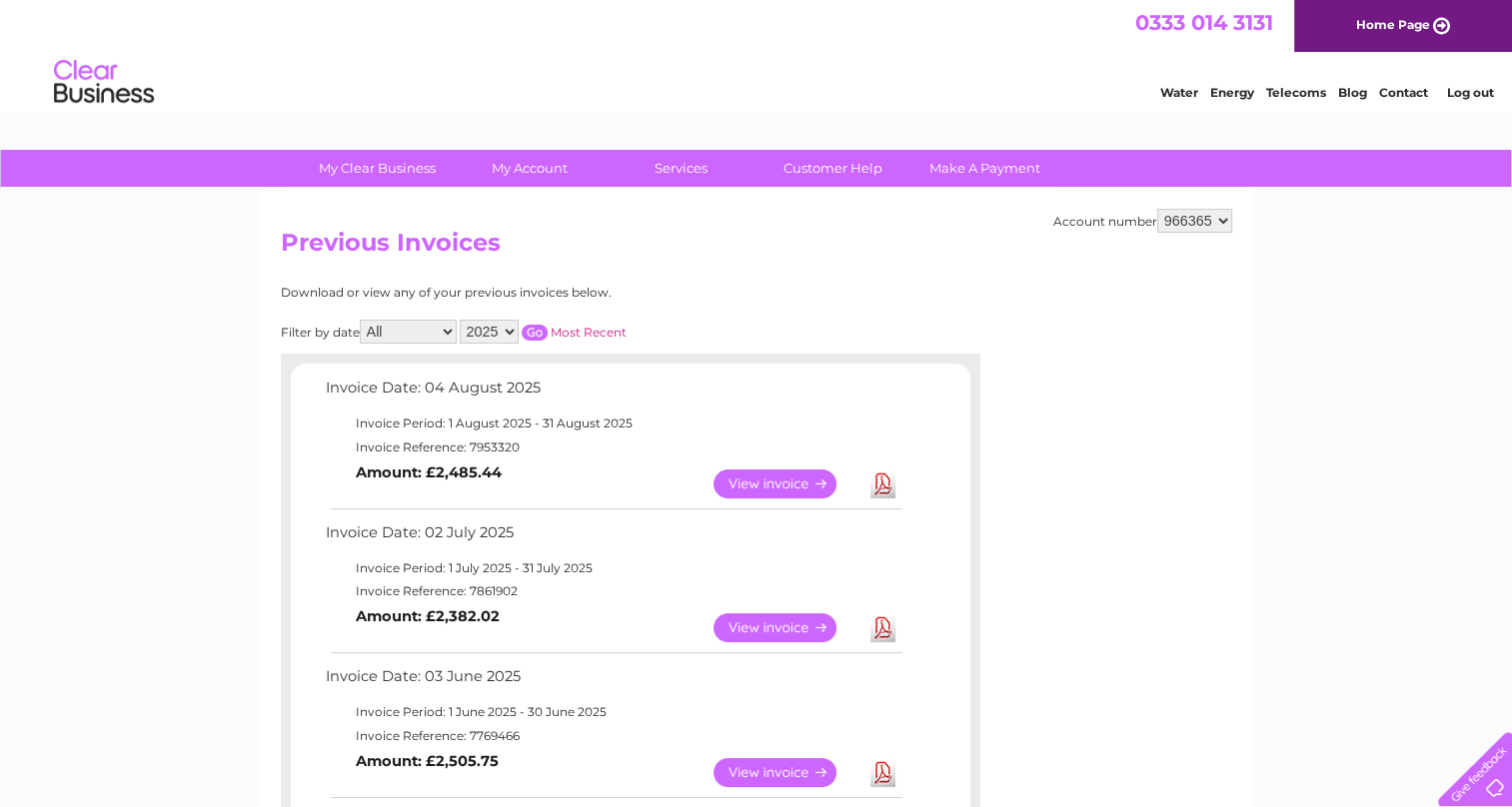 click on "View" at bounding box center (786, 627) 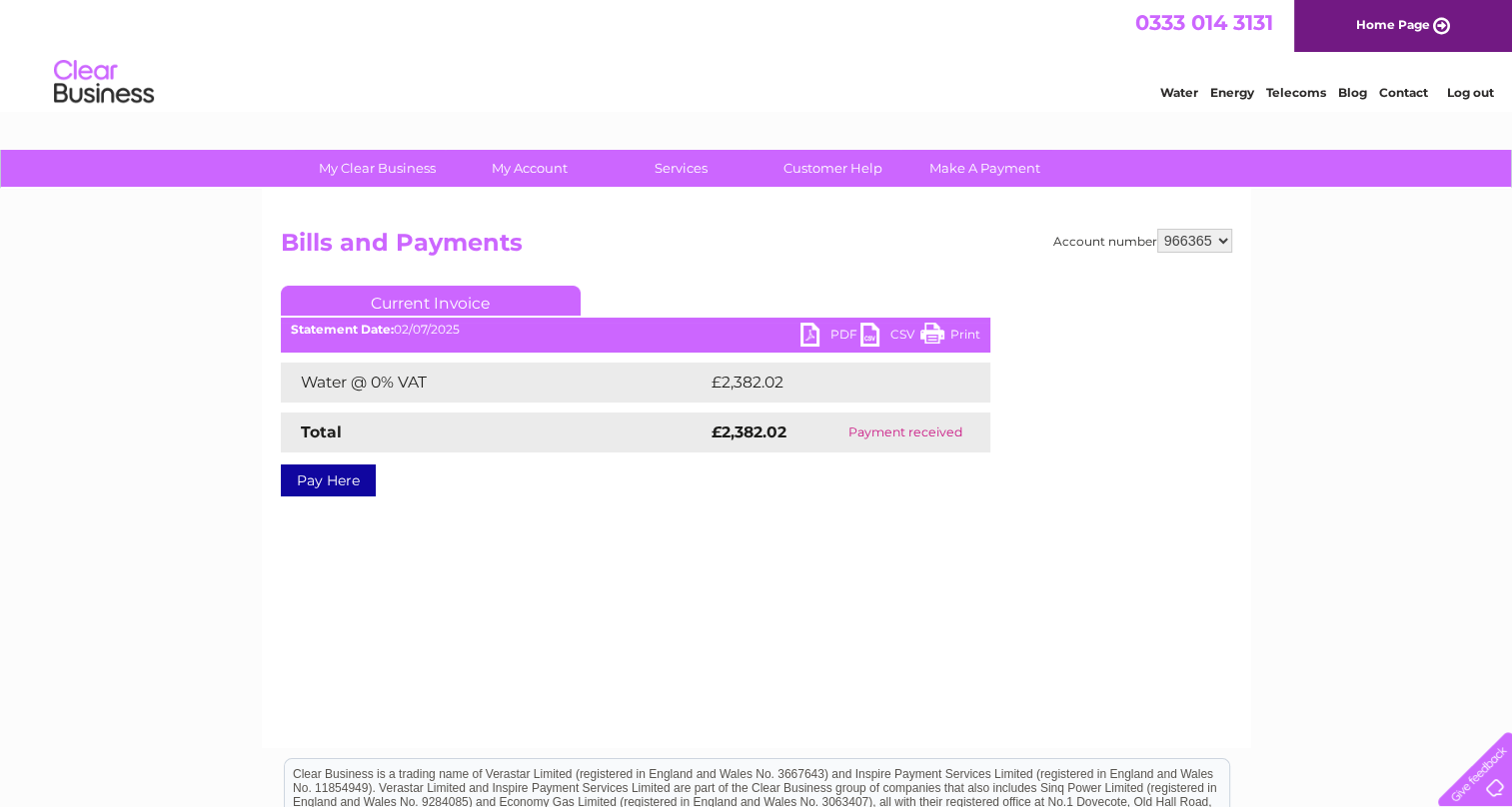 scroll, scrollTop: 0, scrollLeft: 0, axis: both 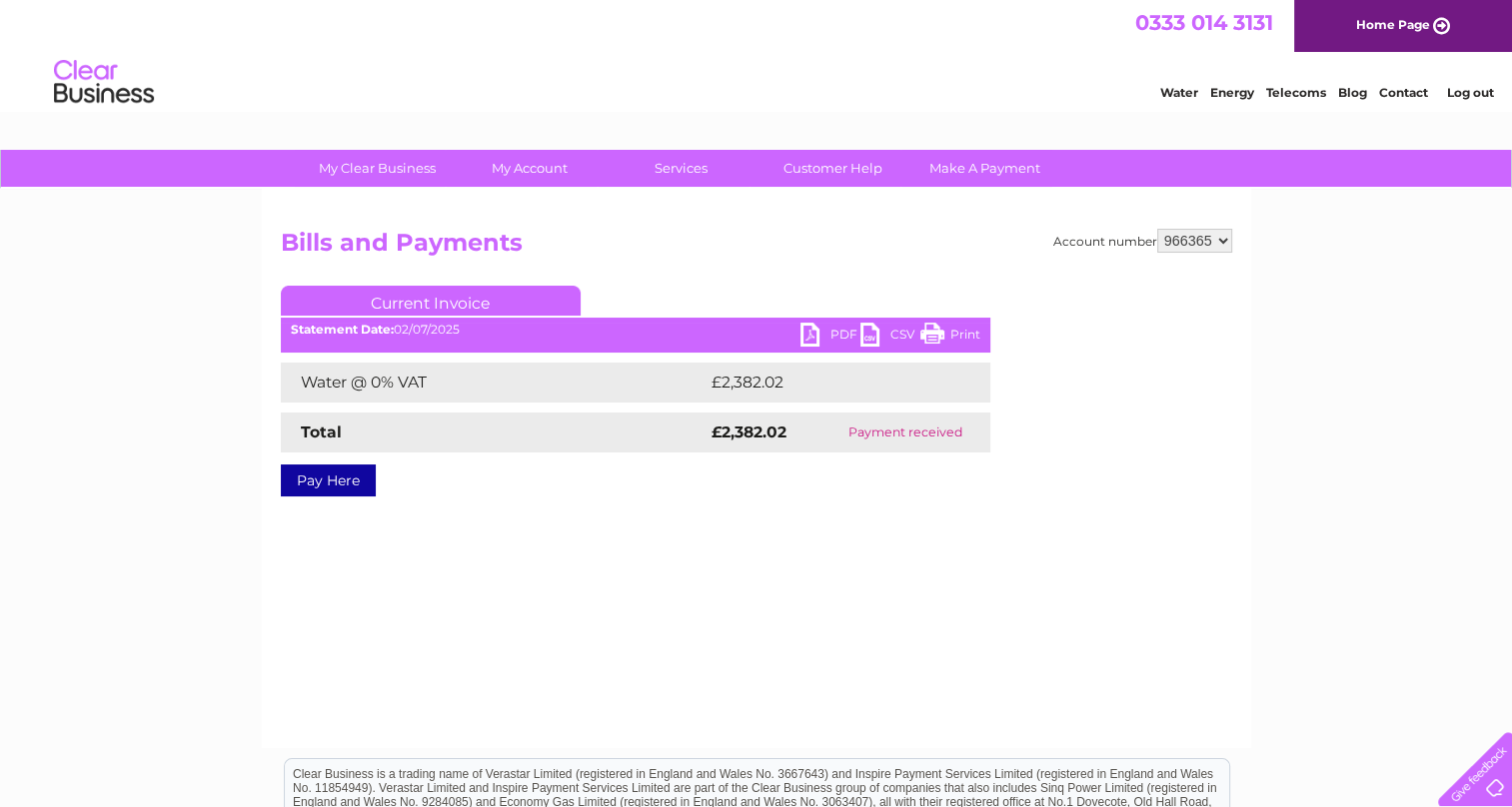 click on "PDF" at bounding box center [830, 337] 